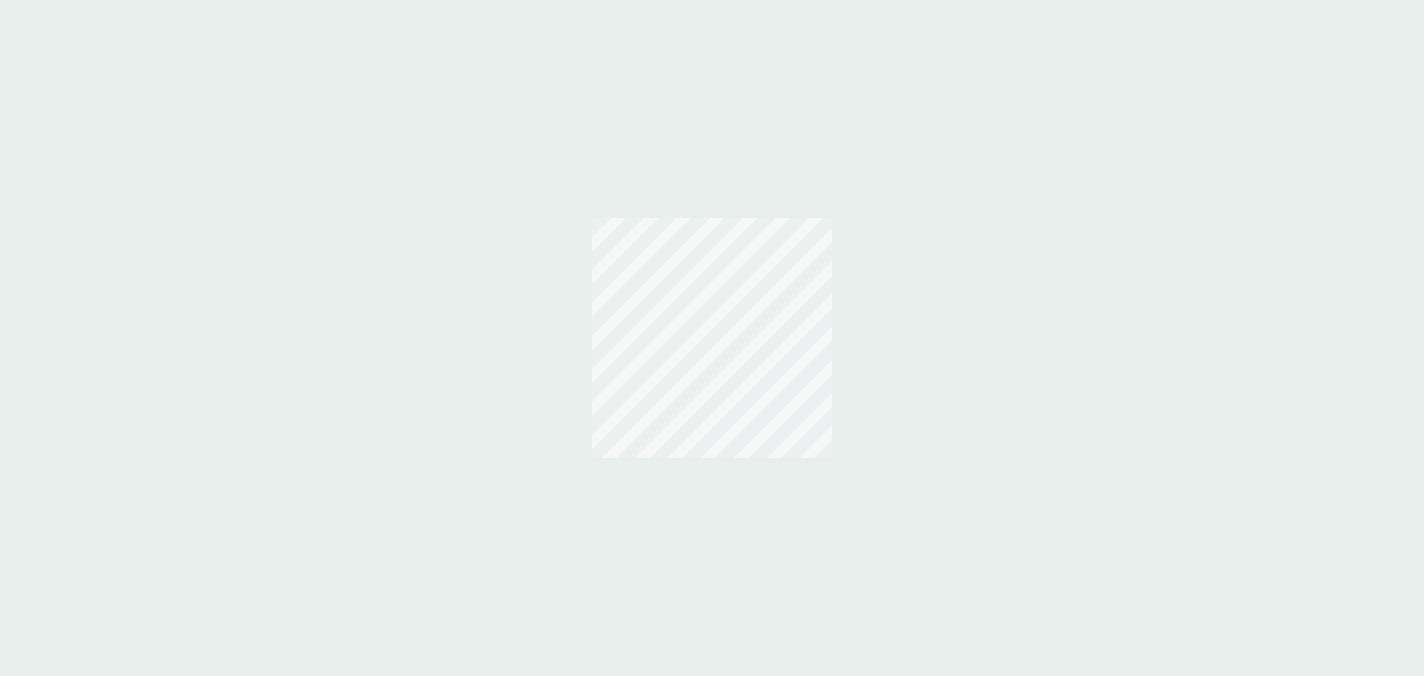 scroll, scrollTop: 0, scrollLeft: 0, axis: both 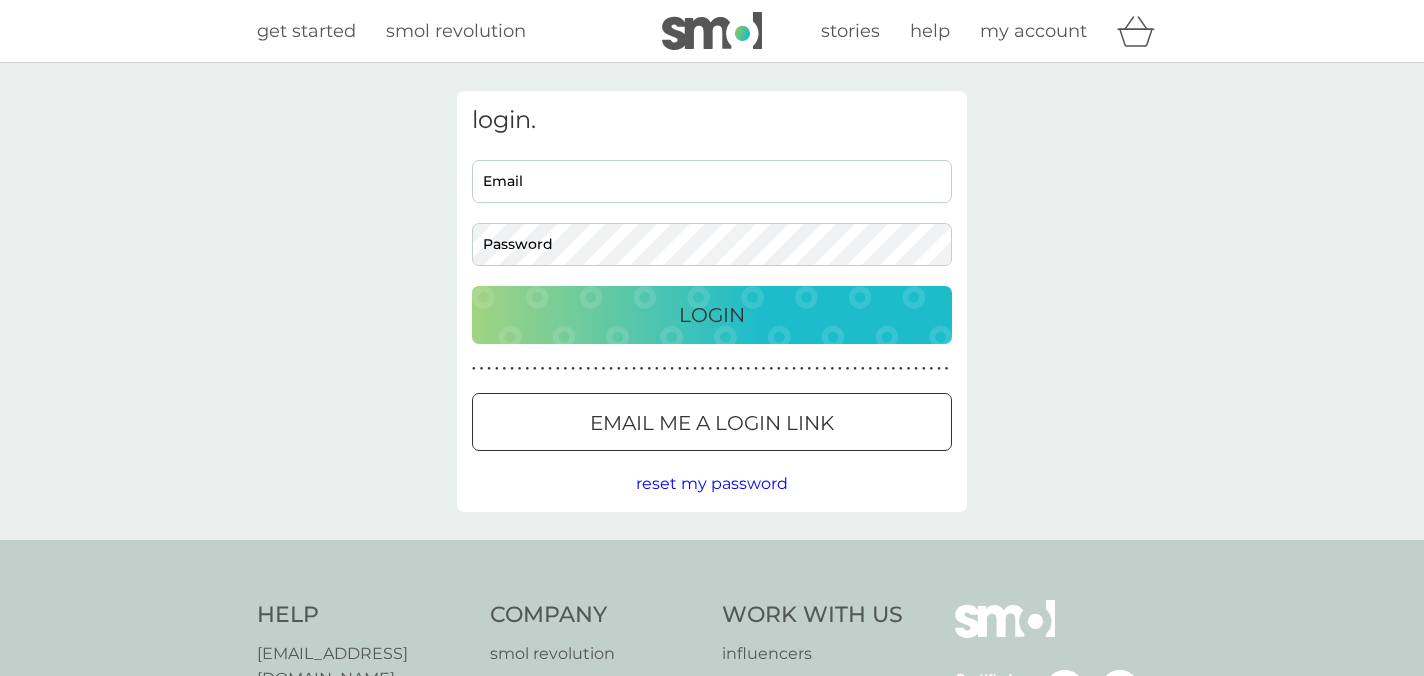 click on "Email" at bounding box center (712, 181) 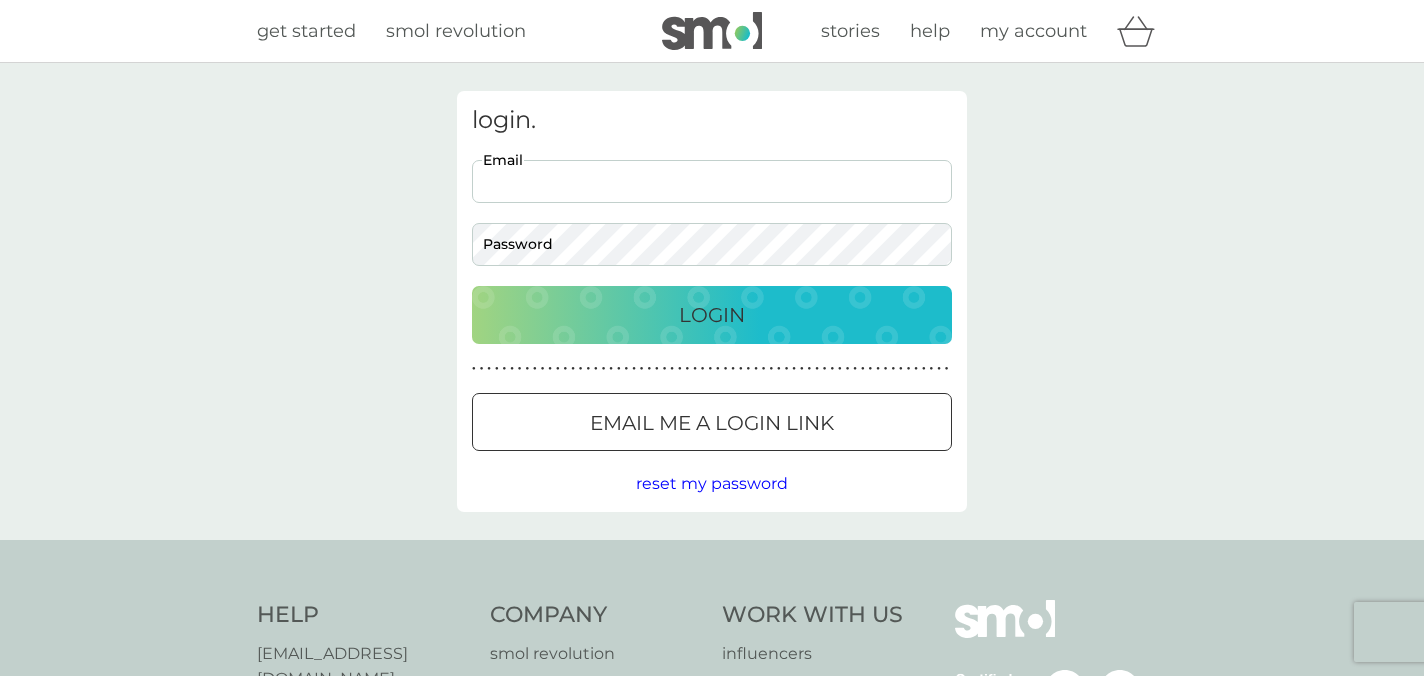 type on "[EMAIL_ADDRESS][DOMAIN_NAME]" 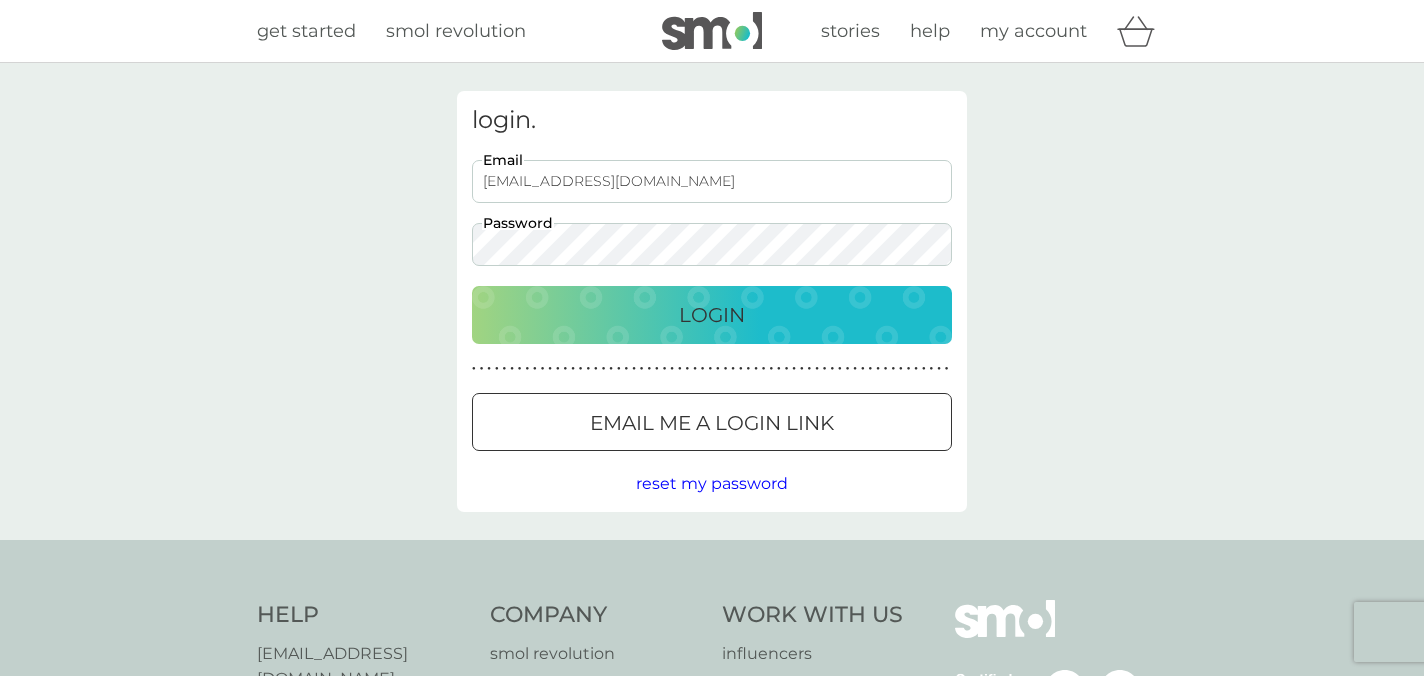 scroll, scrollTop: 0, scrollLeft: 0, axis: both 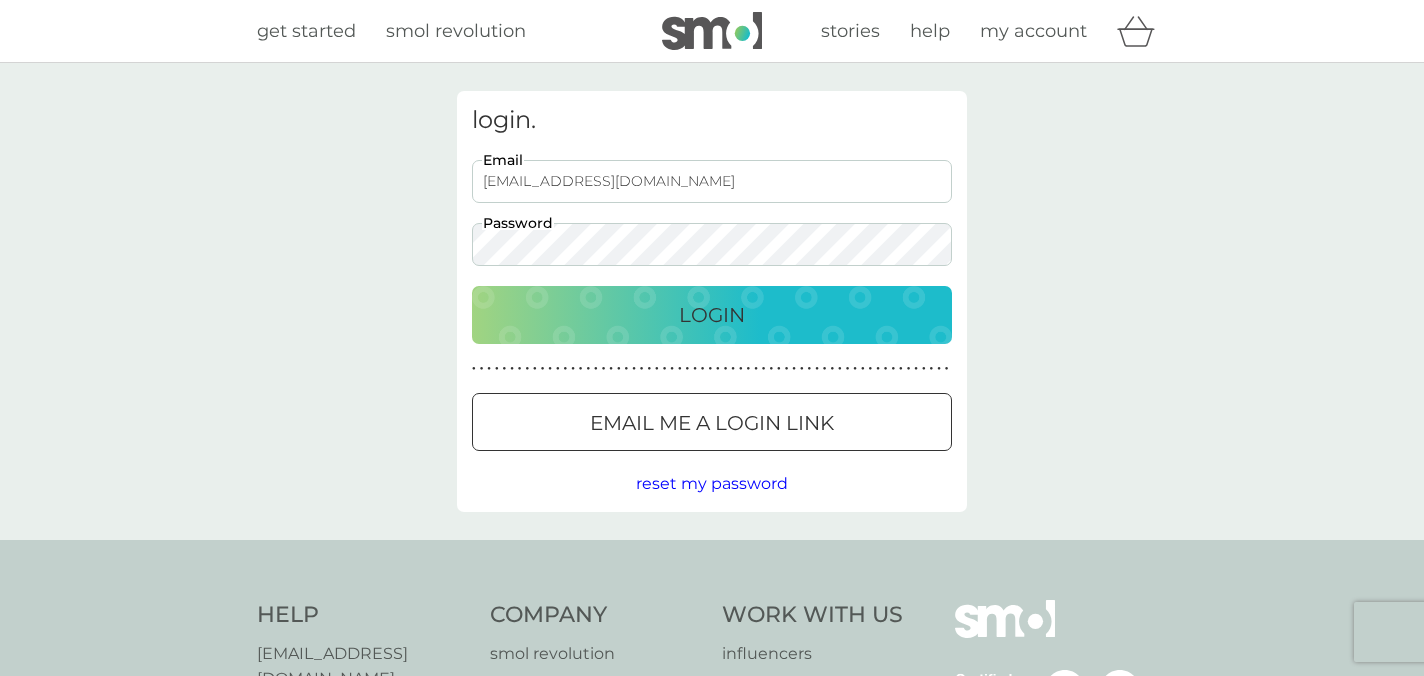 click on "Login" at bounding box center [712, 315] 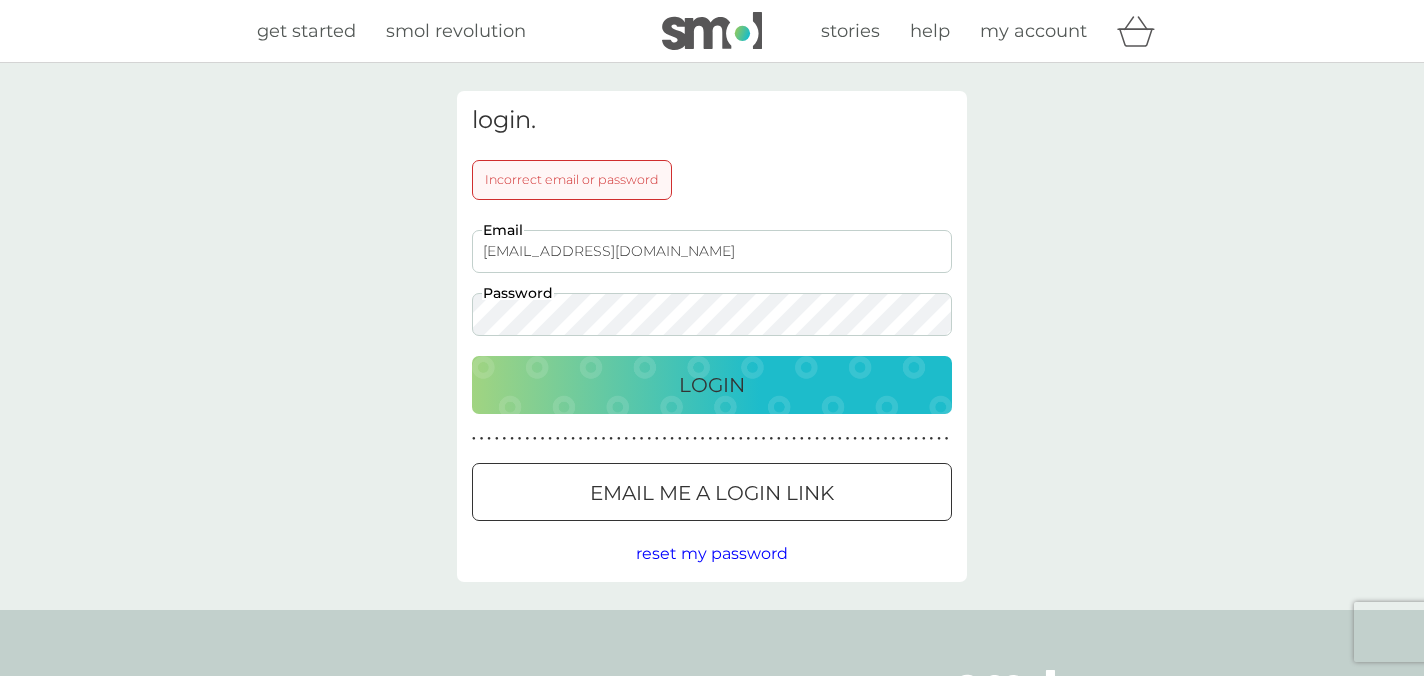 click on "Login" at bounding box center (712, 385) 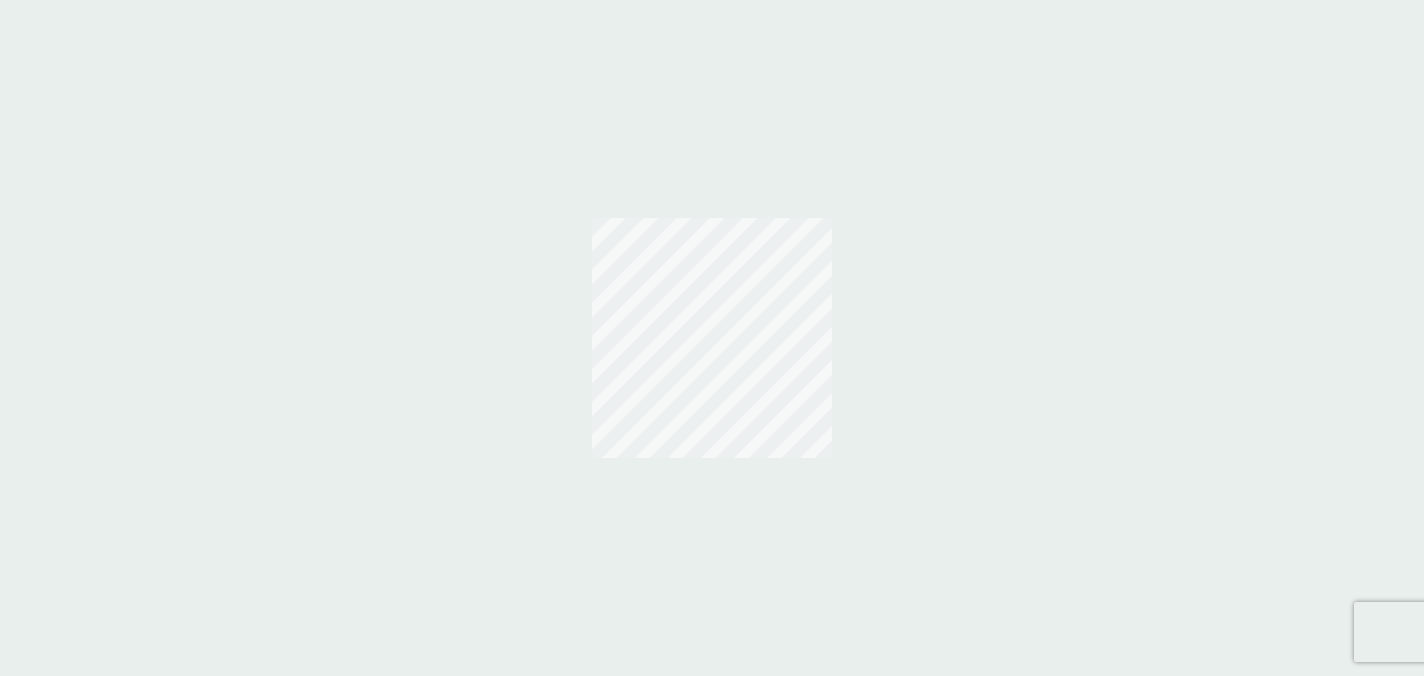 scroll, scrollTop: 0, scrollLeft: 0, axis: both 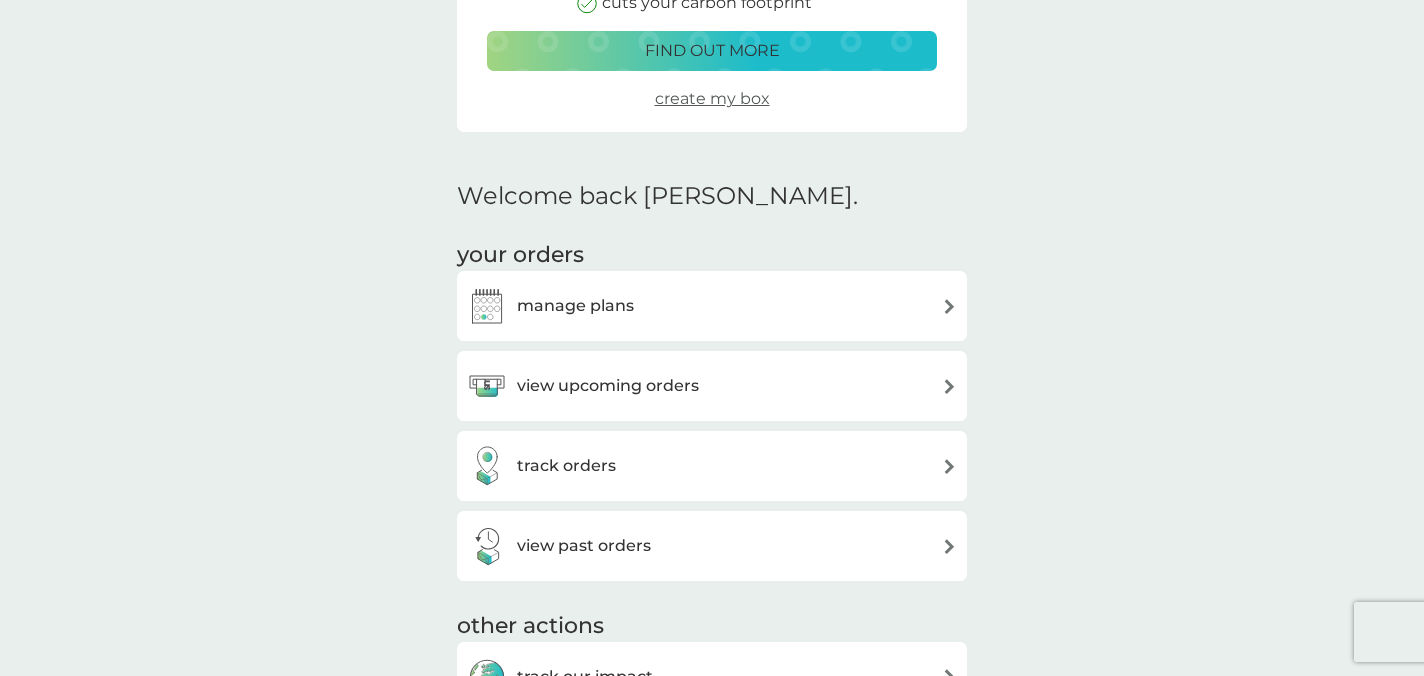 click on "manage plans" at bounding box center [712, 306] 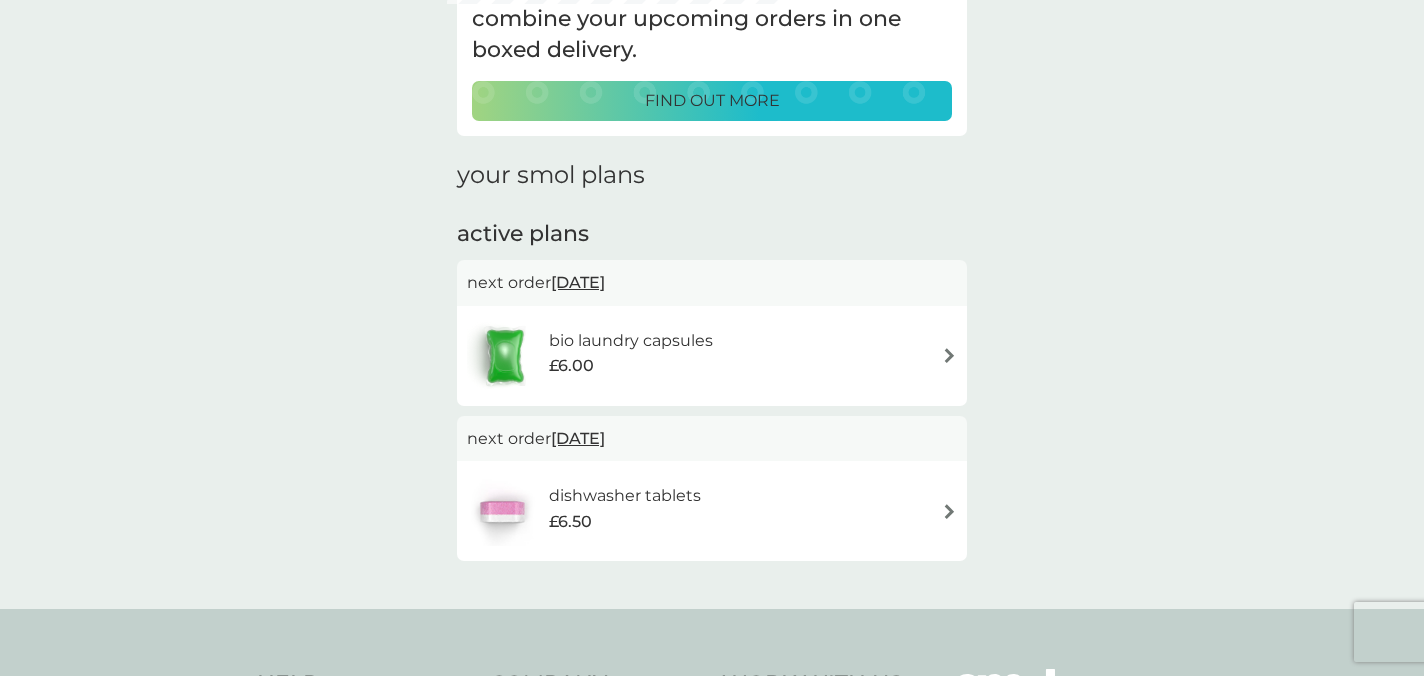 scroll, scrollTop: 163, scrollLeft: 0, axis: vertical 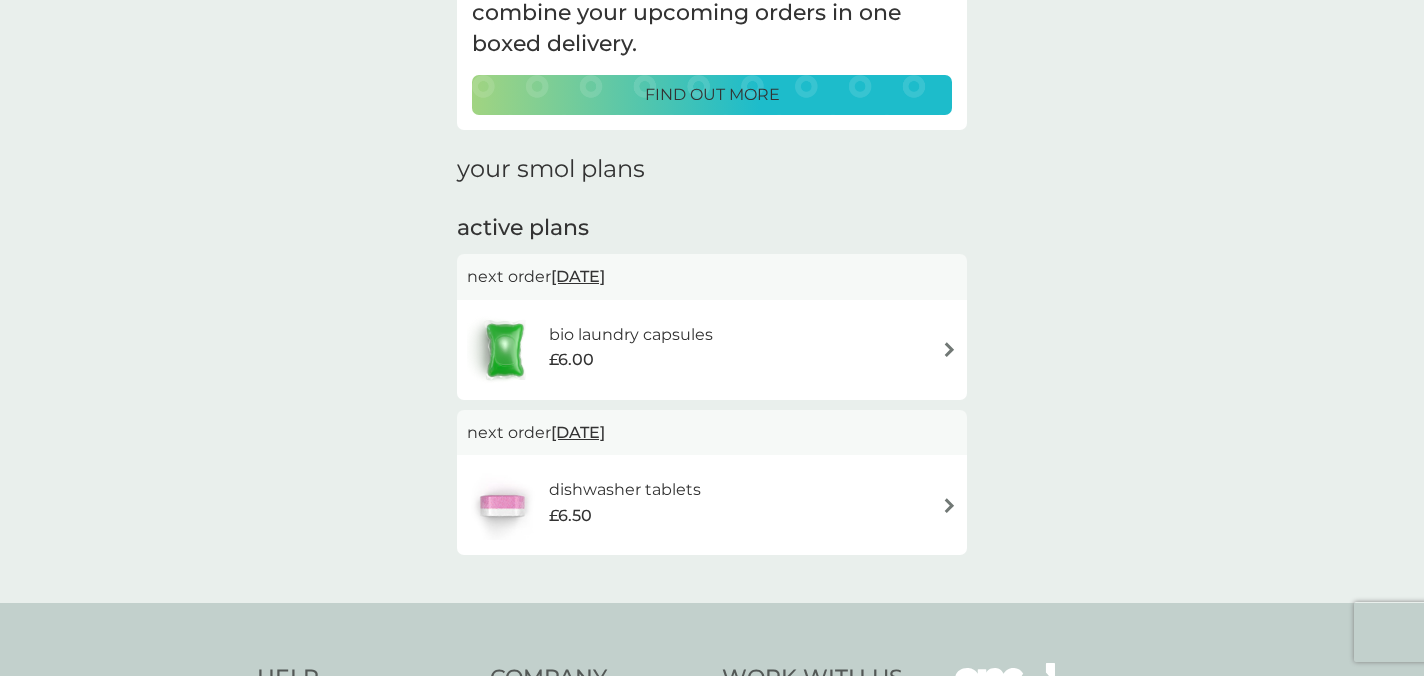 click at bounding box center (949, 349) 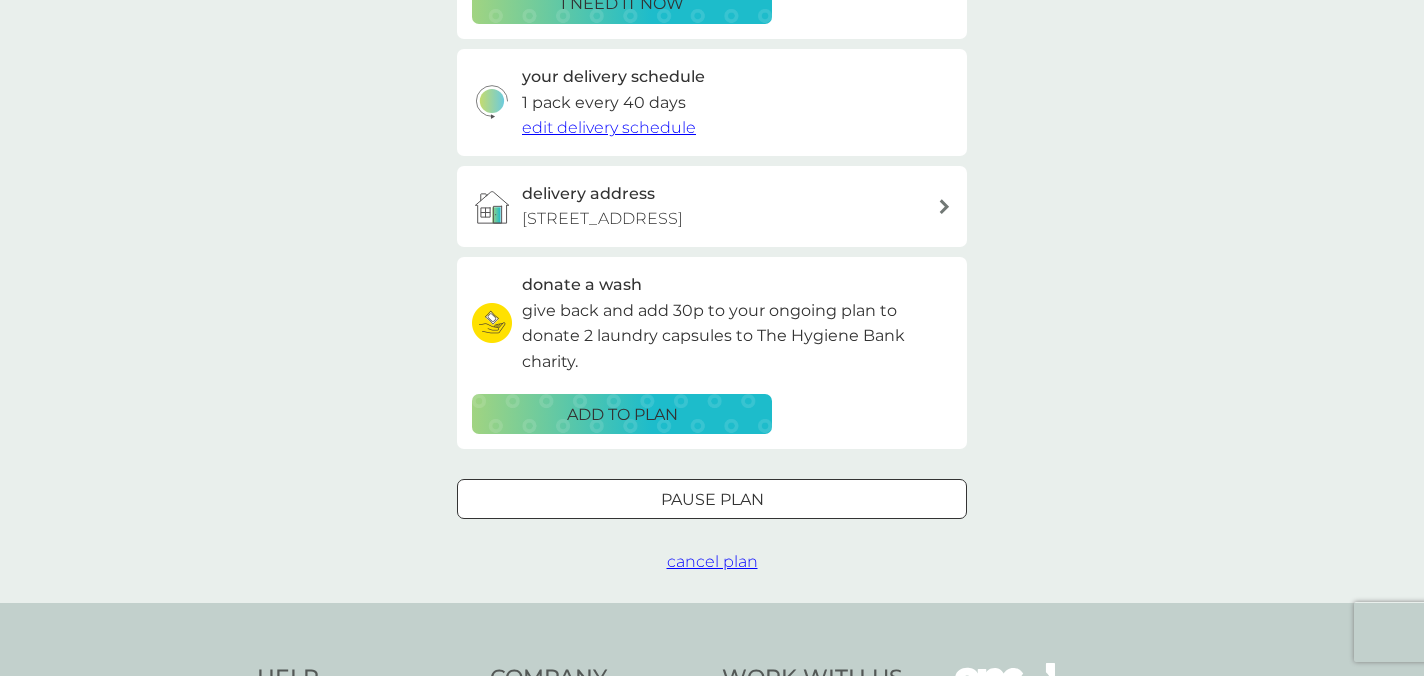 scroll, scrollTop: 454, scrollLeft: 0, axis: vertical 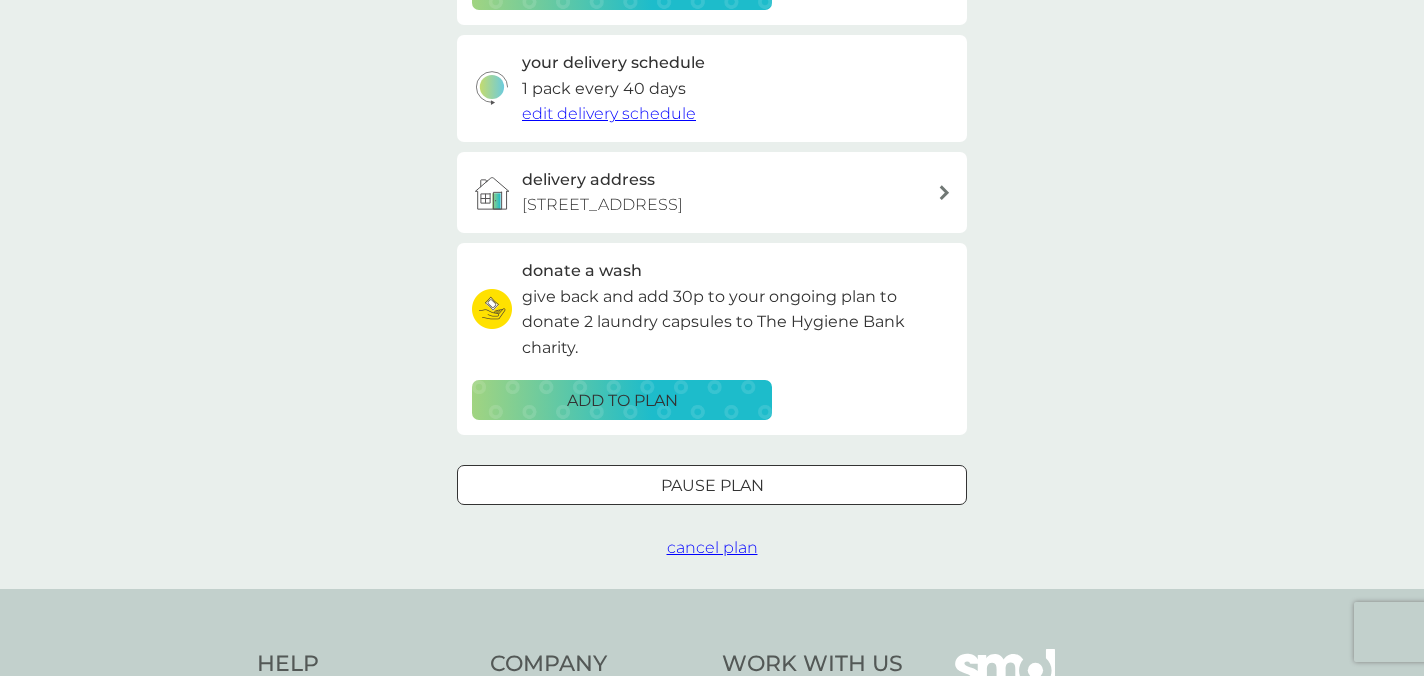 click on "cancel plan" at bounding box center [712, 547] 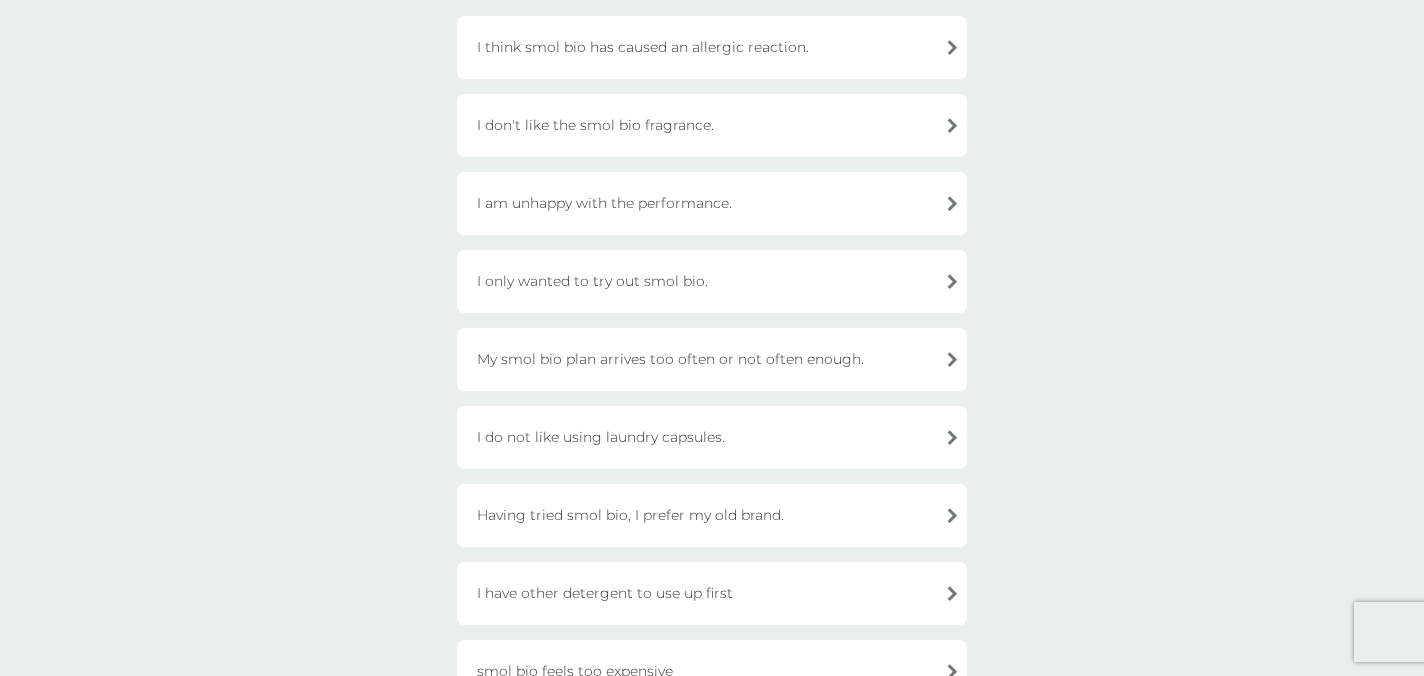 scroll, scrollTop: 247, scrollLeft: 0, axis: vertical 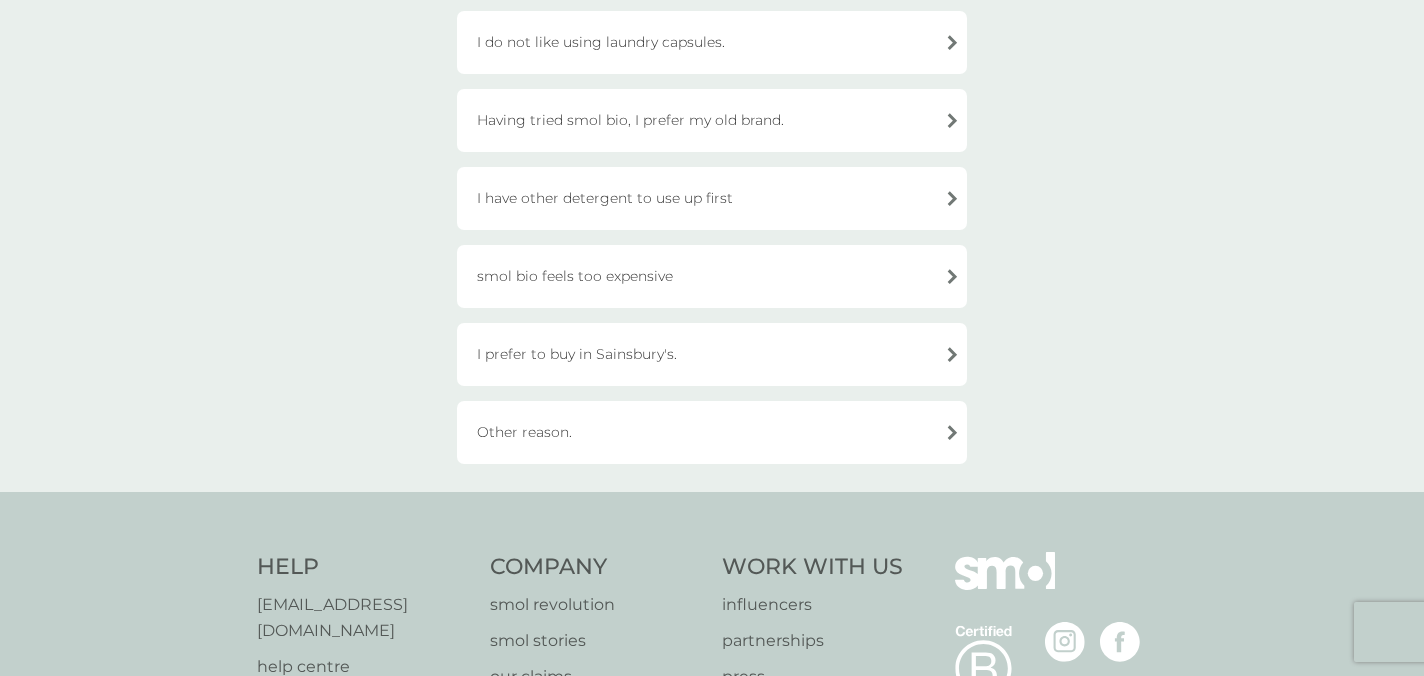 click on "Other reason." at bounding box center [712, 432] 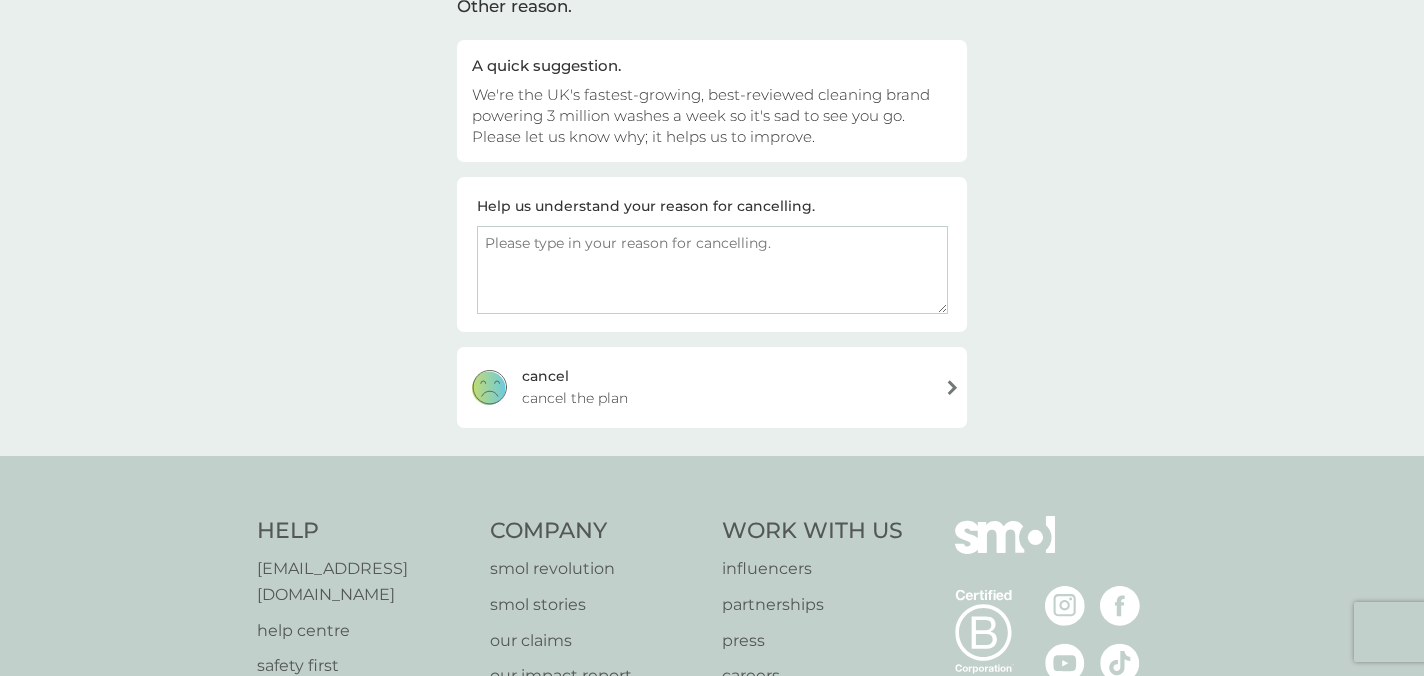 scroll, scrollTop: 167, scrollLeft: 0, axis: vertical 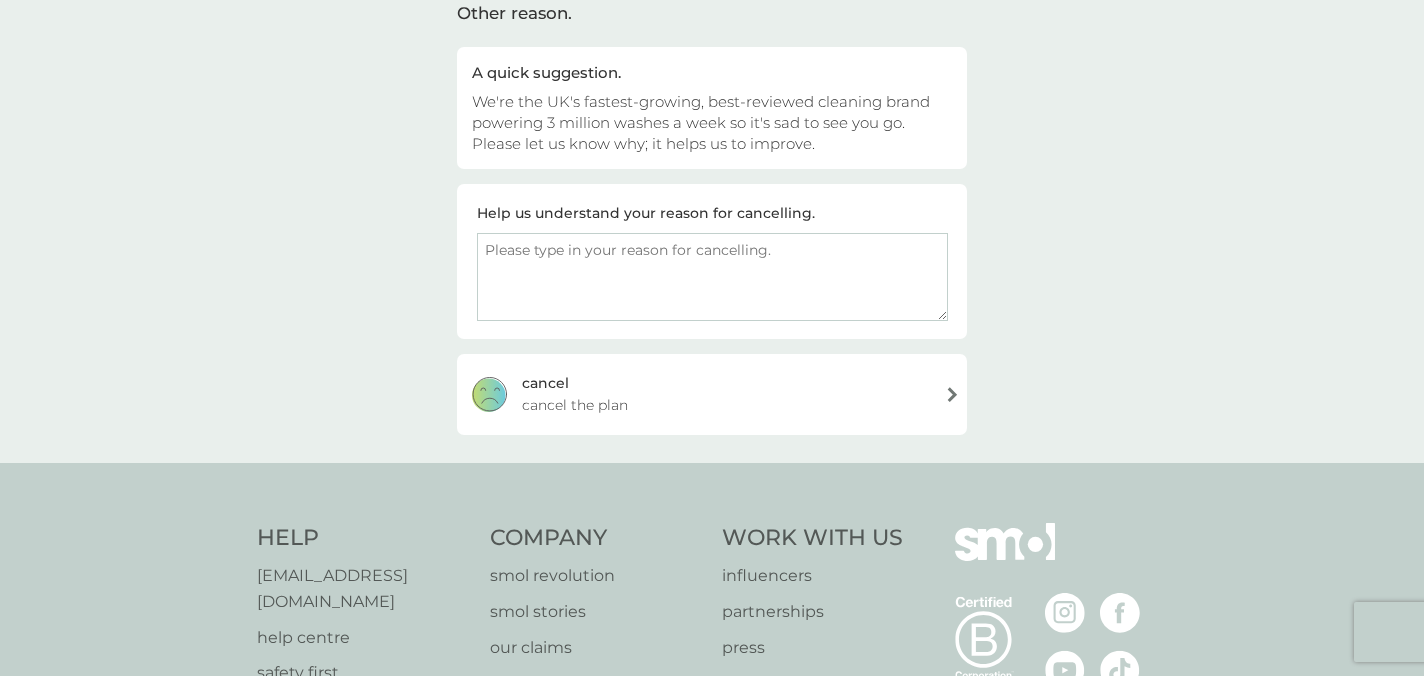 click on "cancel cancel the plan" at bounding box center (712, 394) 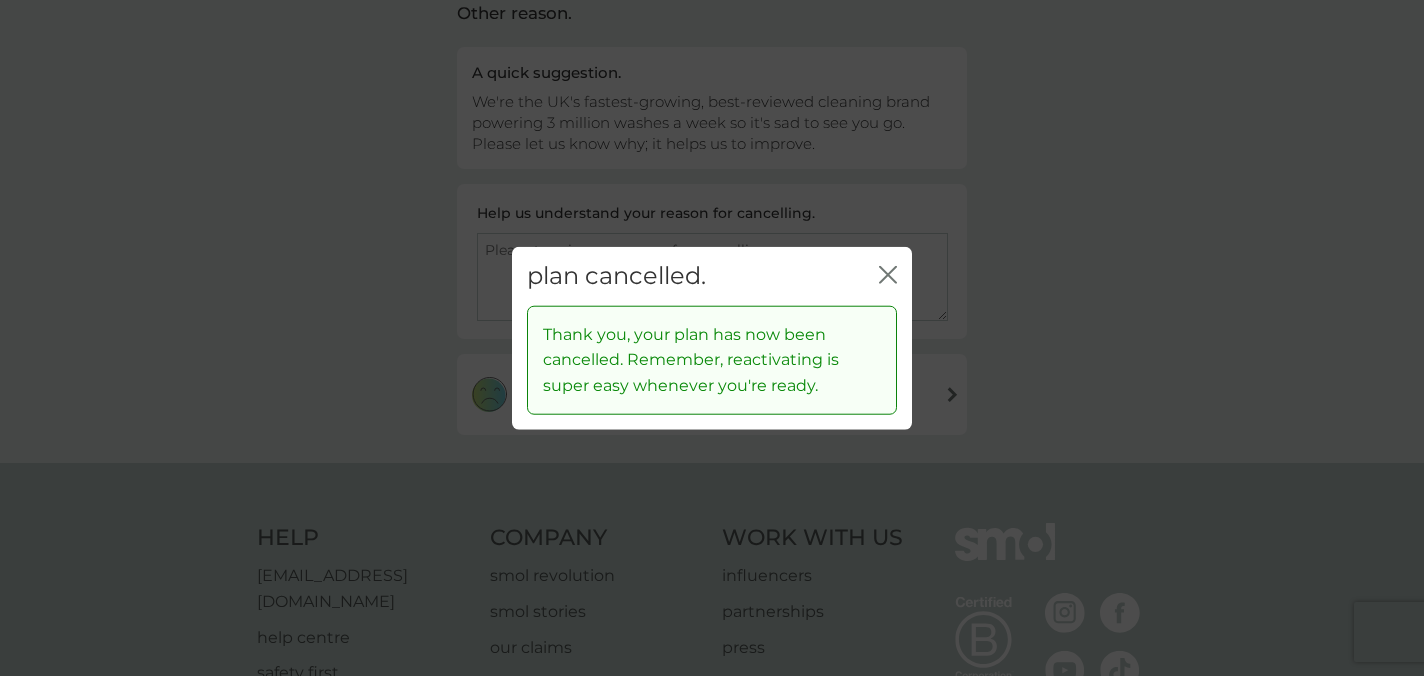 click 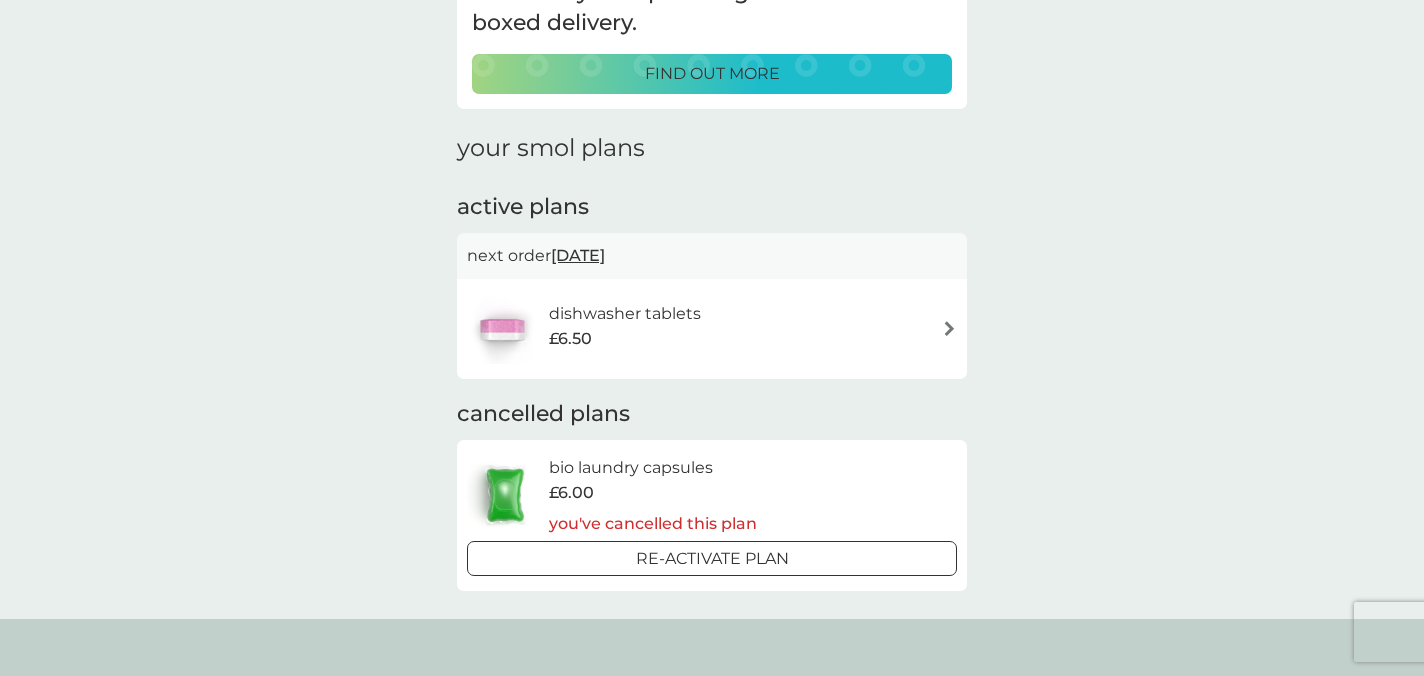 scroll, scrollTop: 188, scrollLeft: 0, axis: vertical 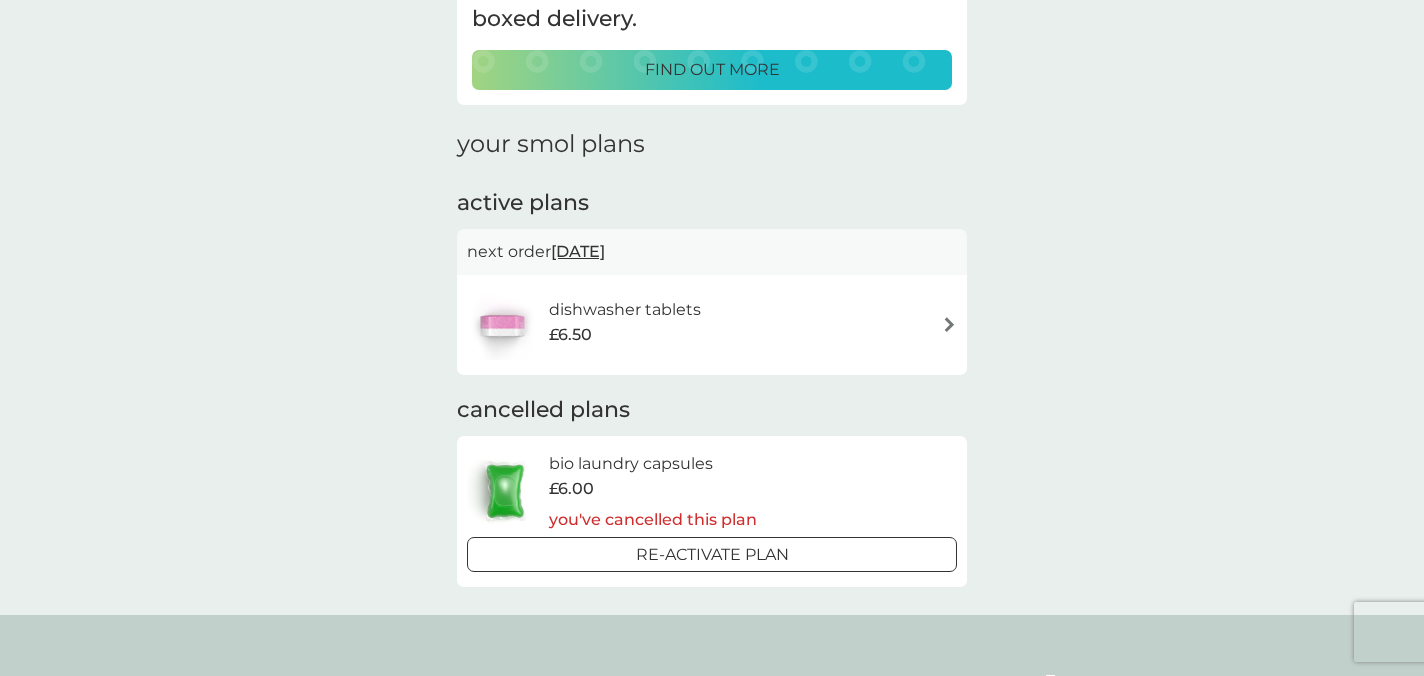 click on "dishwasher tablets £6.50" at bounding box center [712, 325] 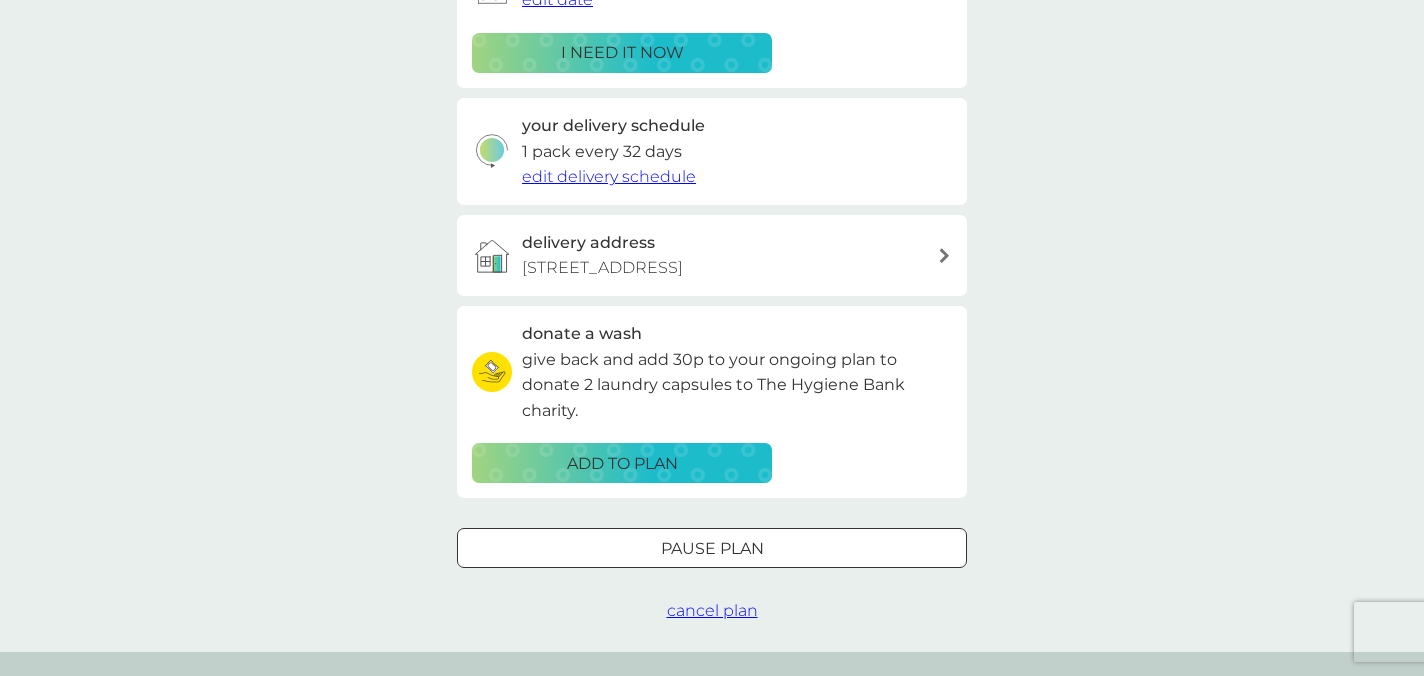 scroll, scrollTop: 395, scrollLeft: 0, axis: vertical 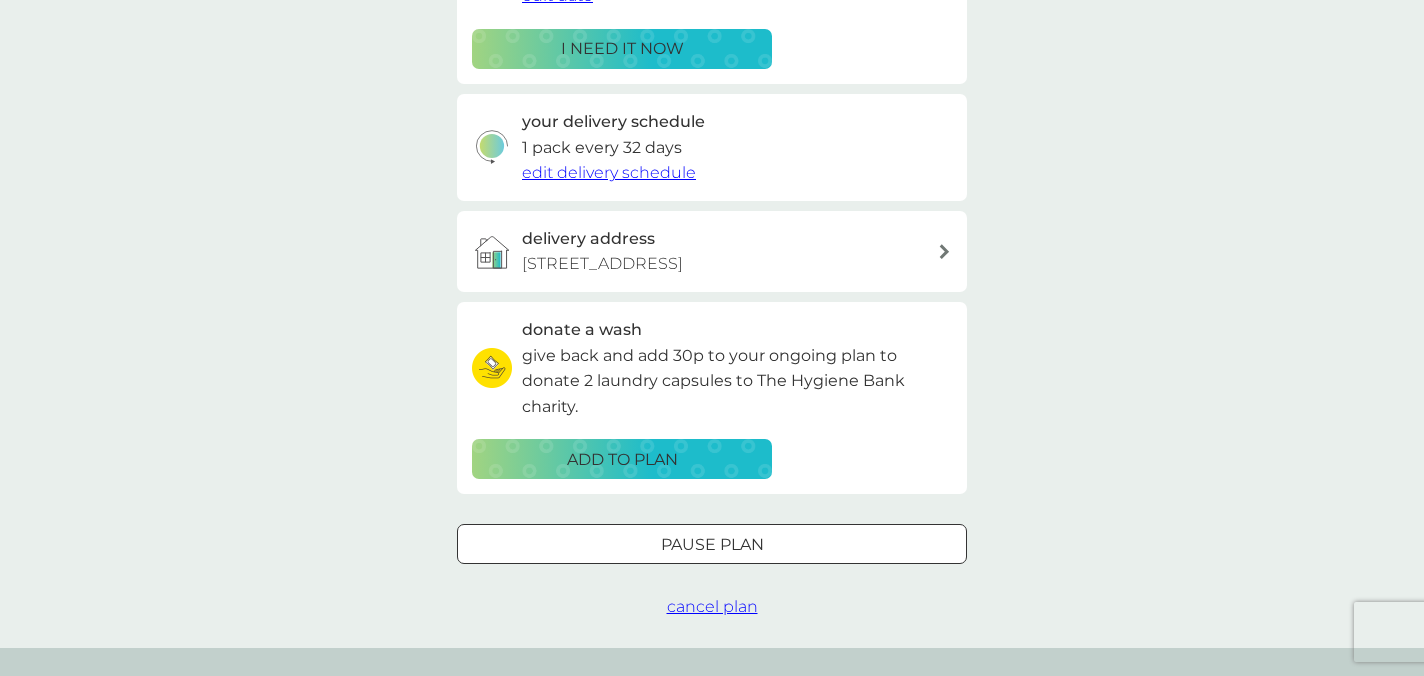 click on "cancel plan" at bounding box center (712, 606) 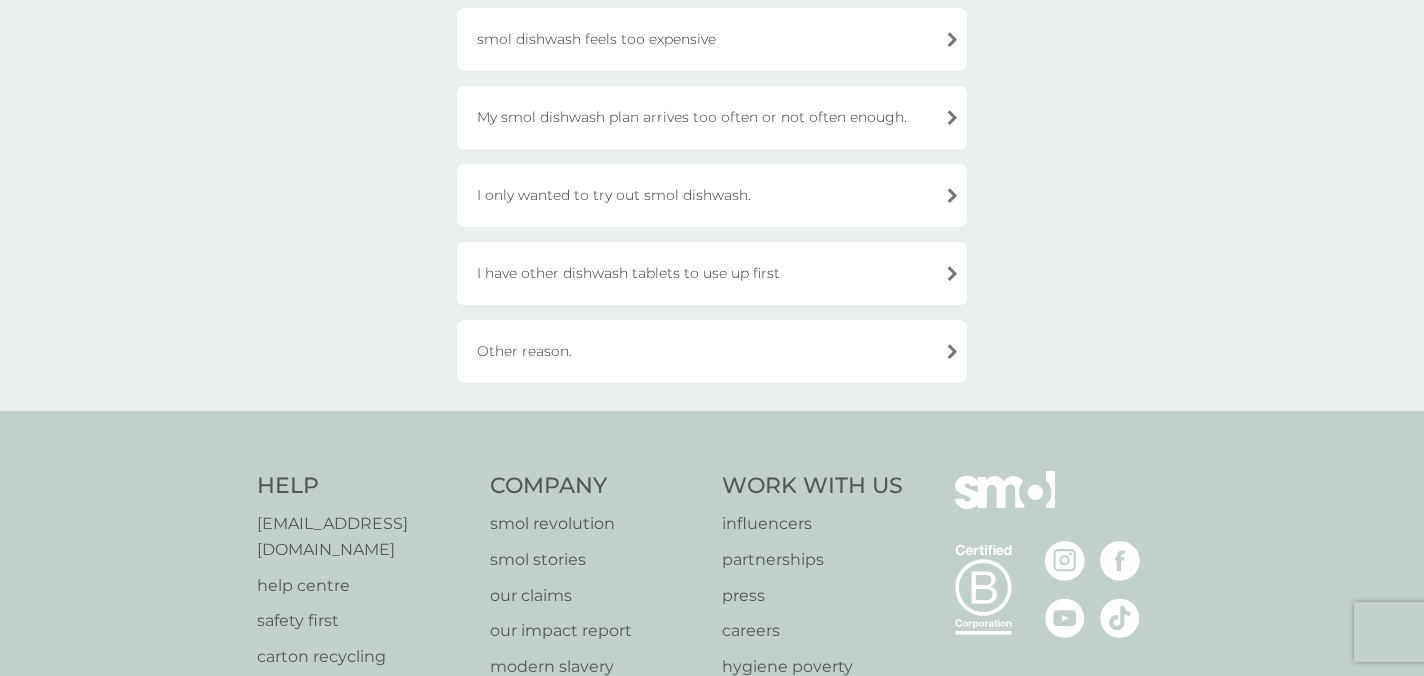scroll, scrollTop: 569, scrollLeft: 0, axis: vertical 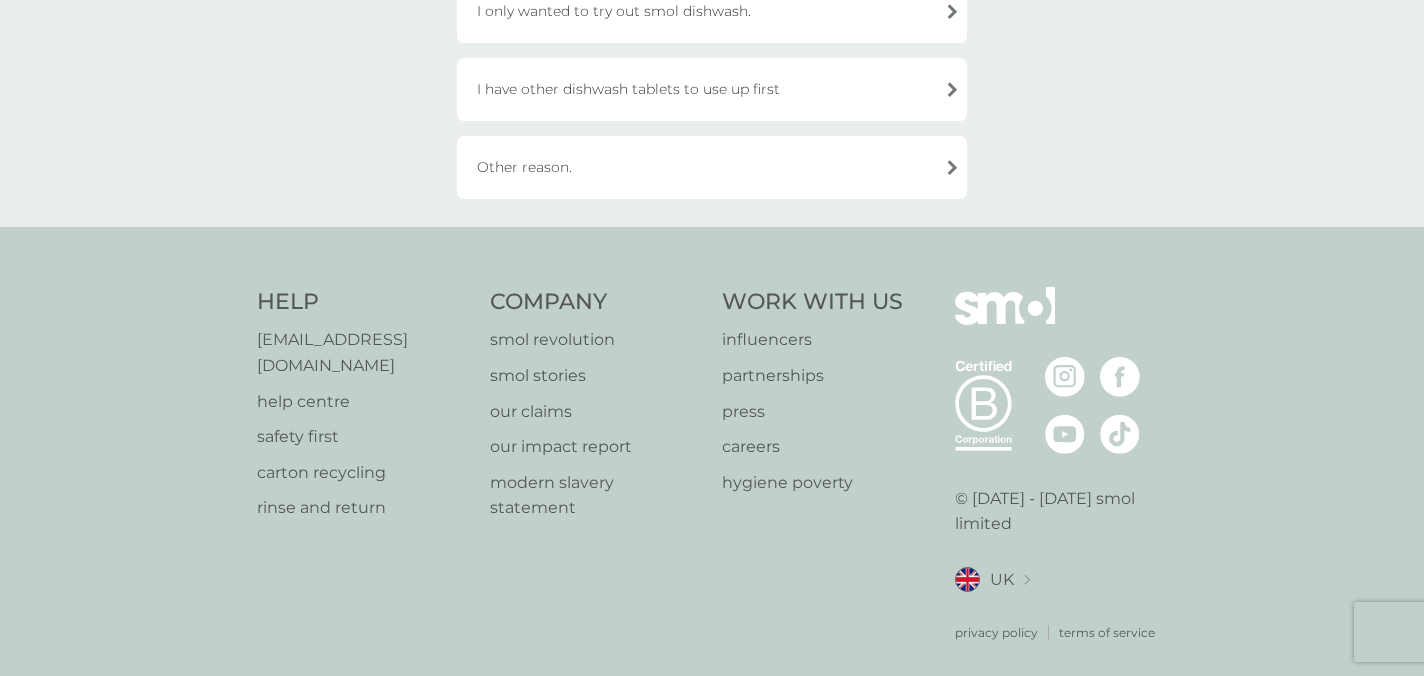 click on "Other reason." at bounding box center (712, 167) 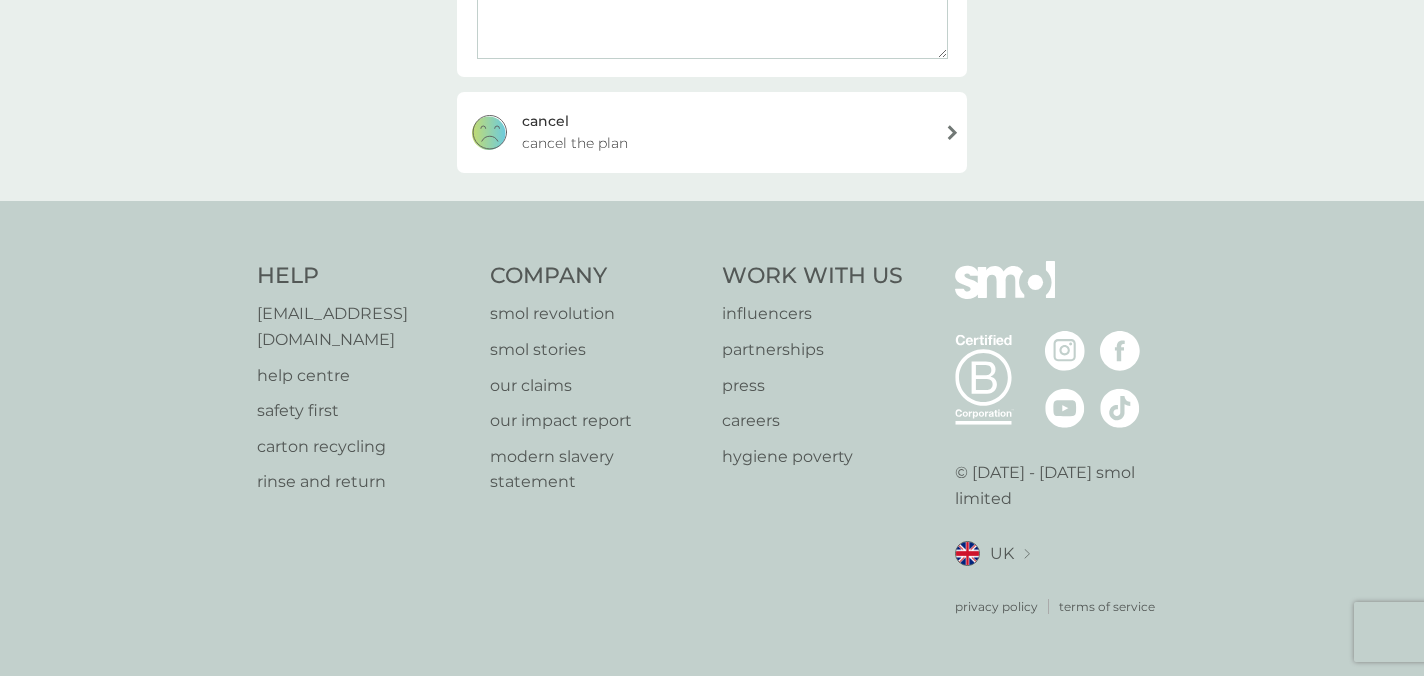 scroll, scrollTop: 399, scrollLeft: 0, axis: vertical 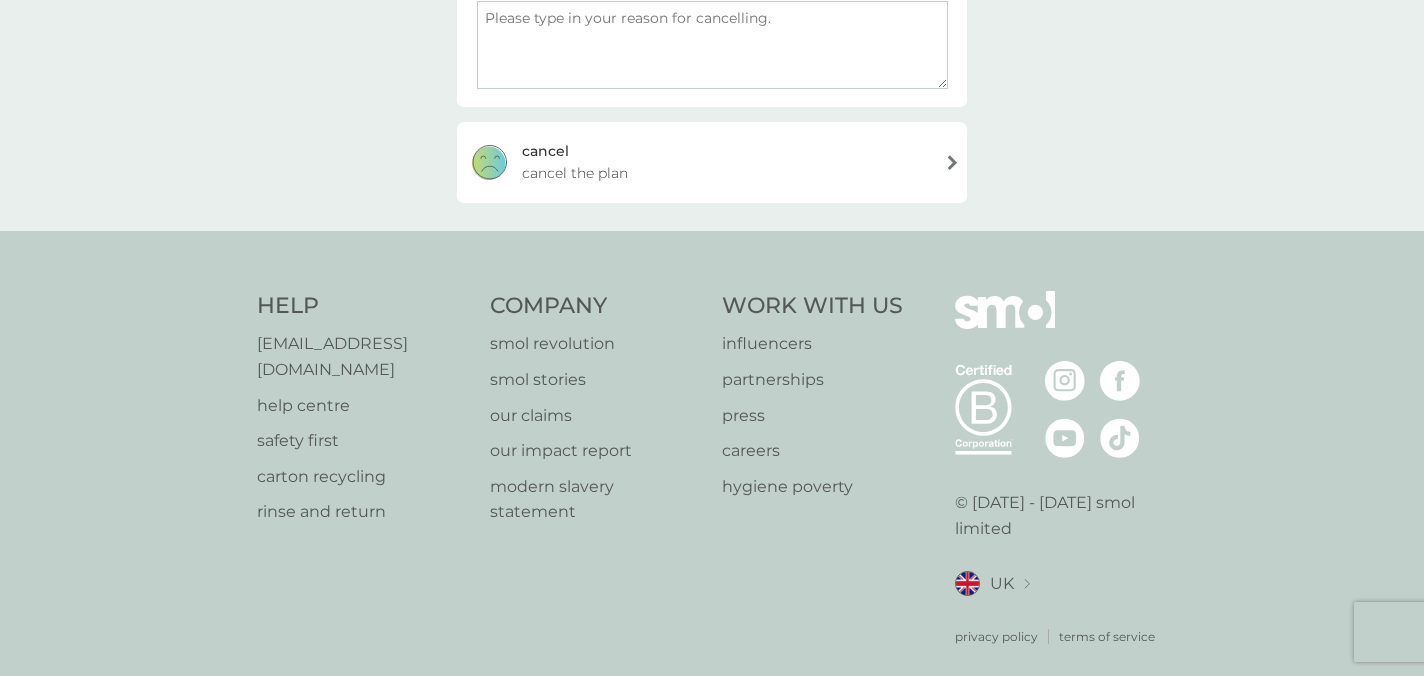 click on "cancel cancel the plan" at bounding box center (712, 162) 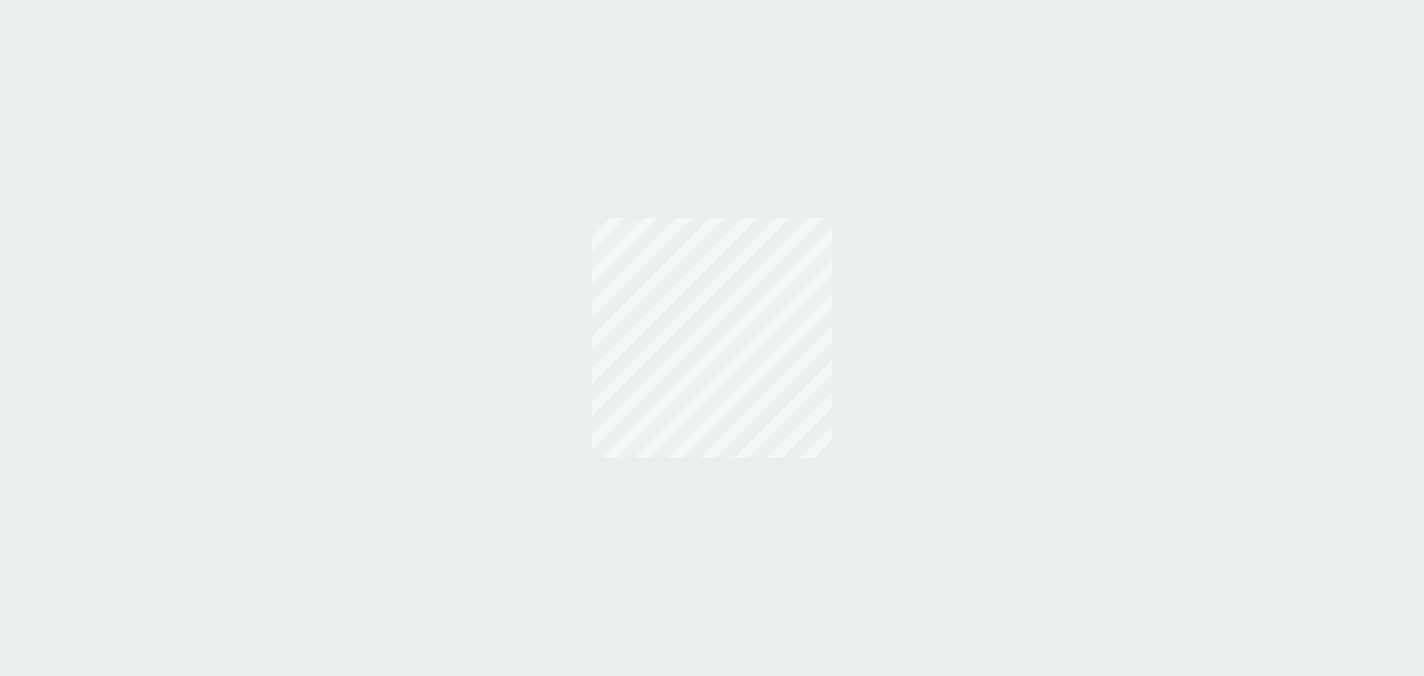 scroll, scrollTop: 0, scrollLeft: 0, axis: both 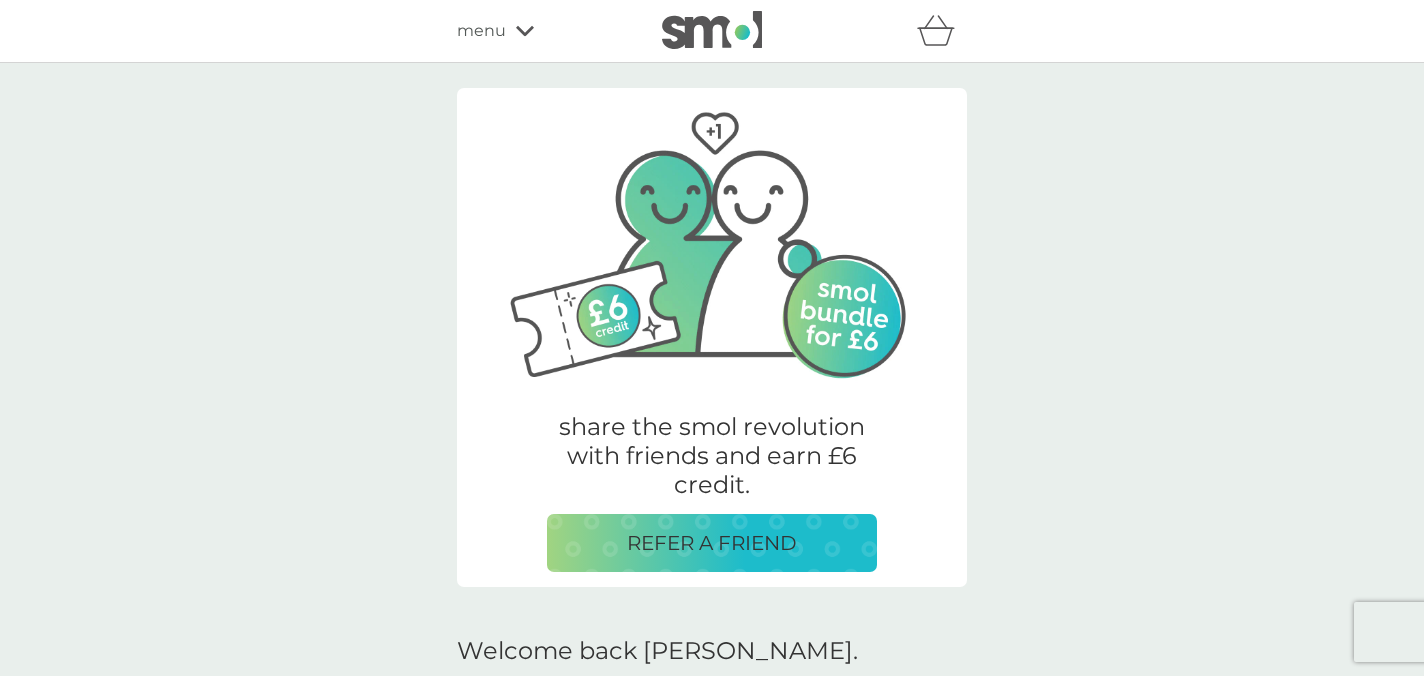 click at bounding box center (712, 30) 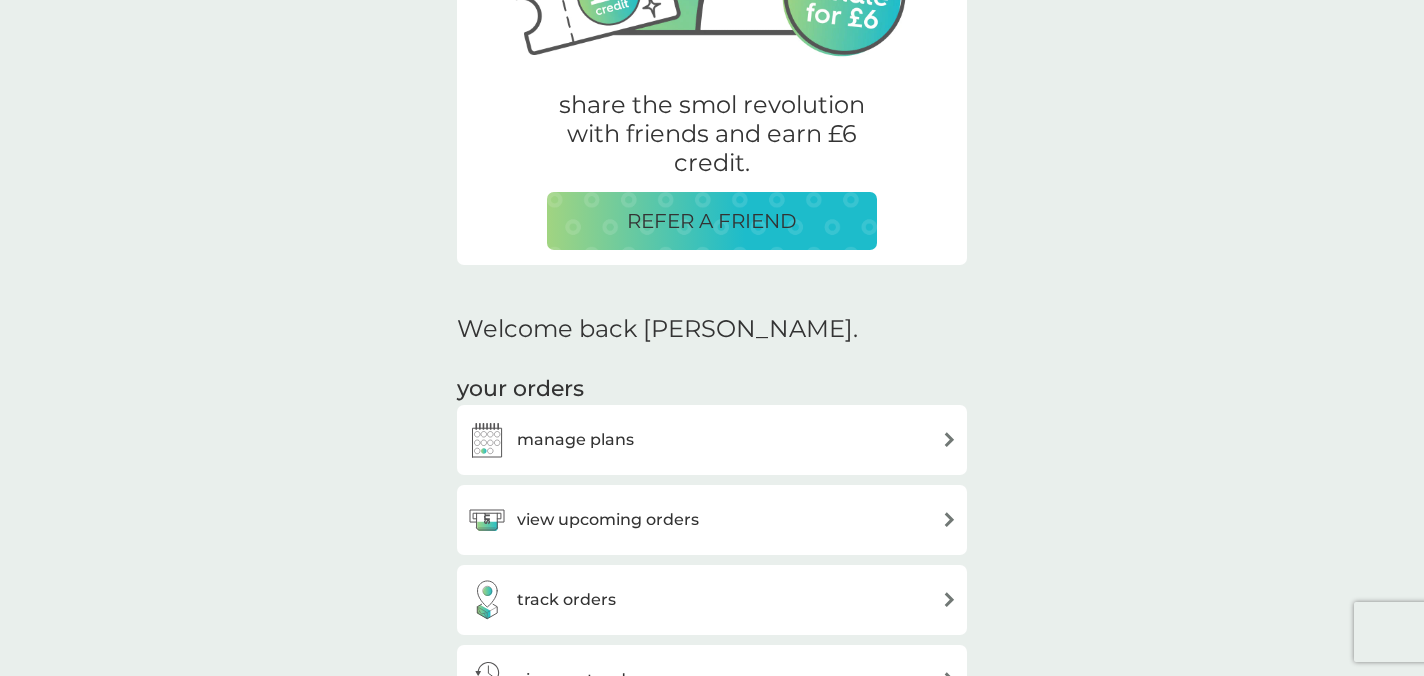 scroll, scrollTop: 413, scrollLeft: 0, axis: vertical 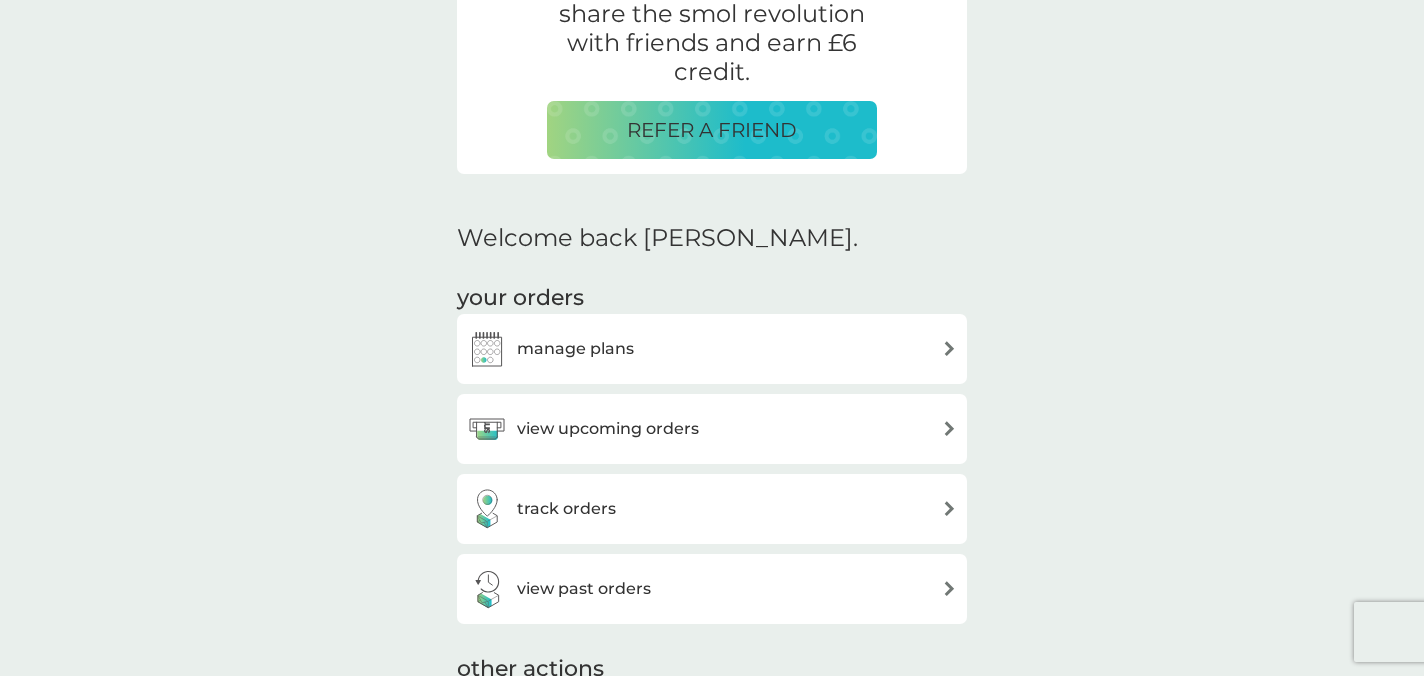 click on "manage plans" at bounding box center [575, 349] 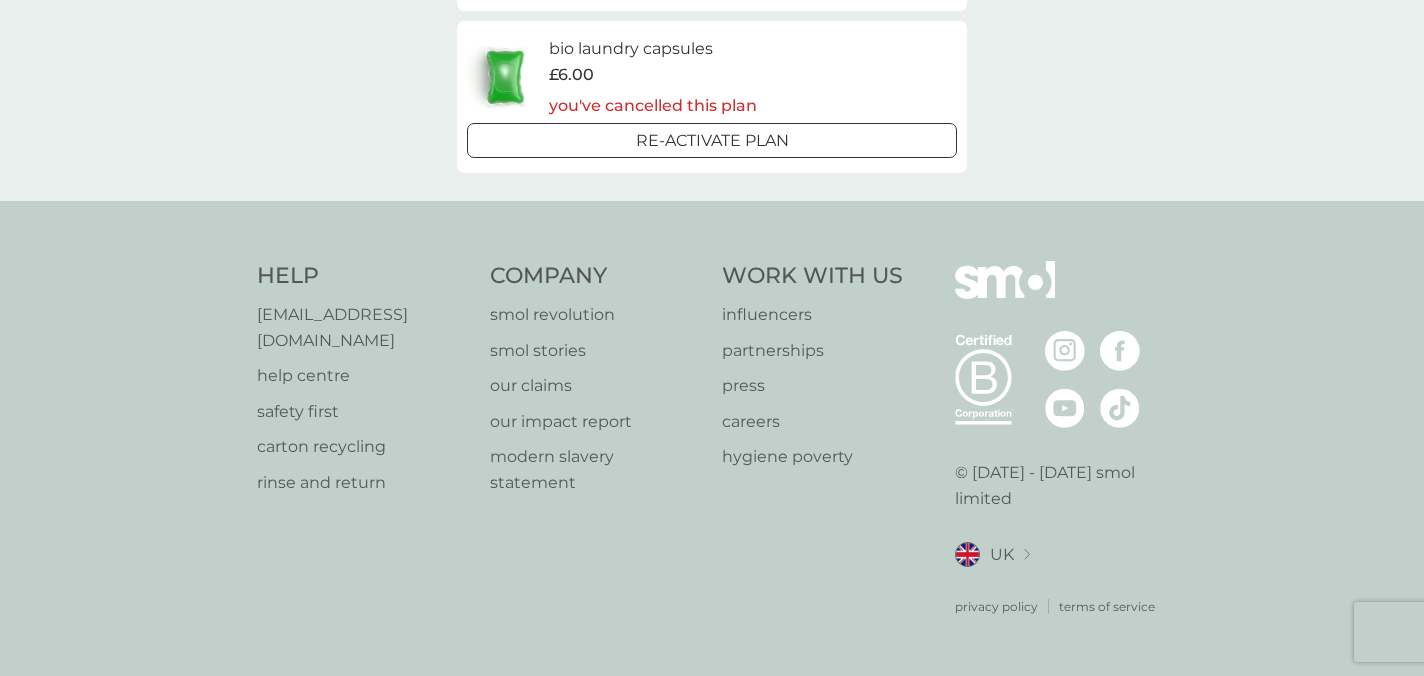 scroll, scrollTop: 0, scrollLeft: 0, axis: both 